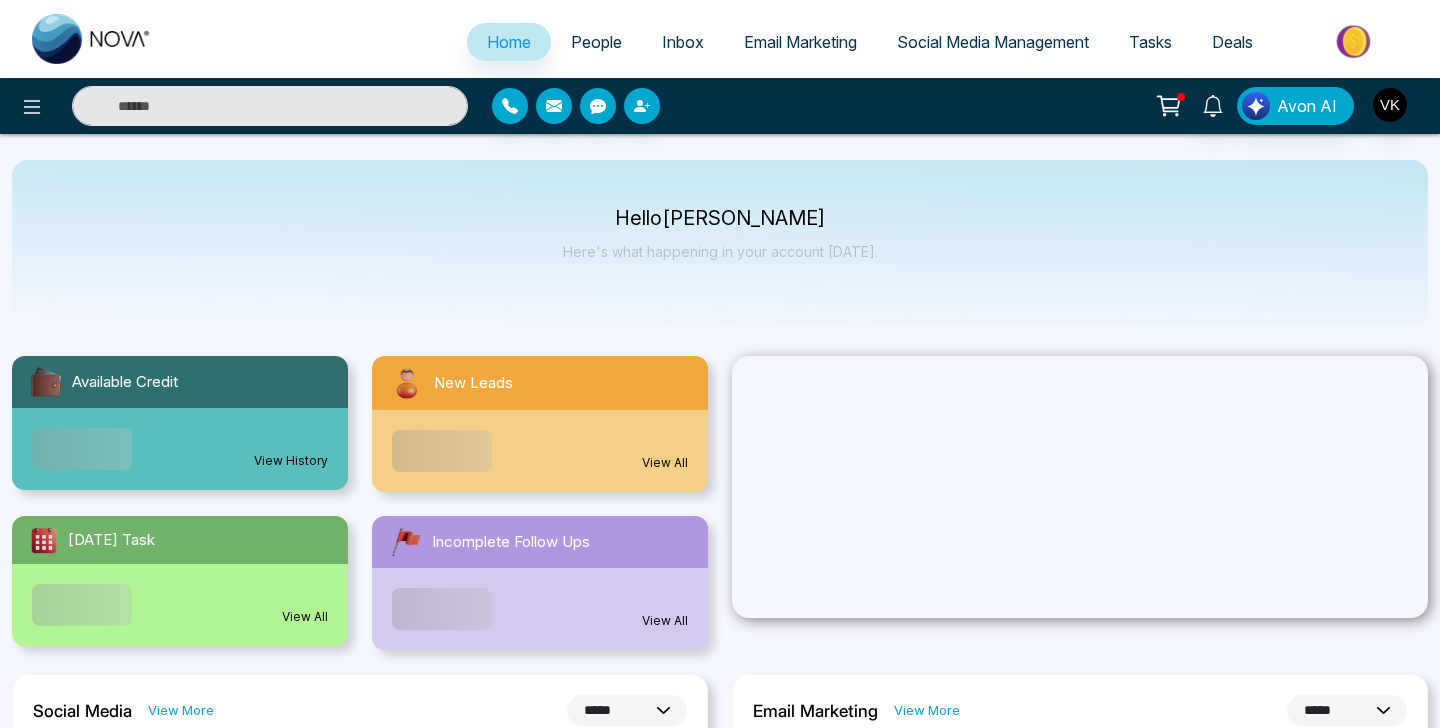 select on "*" 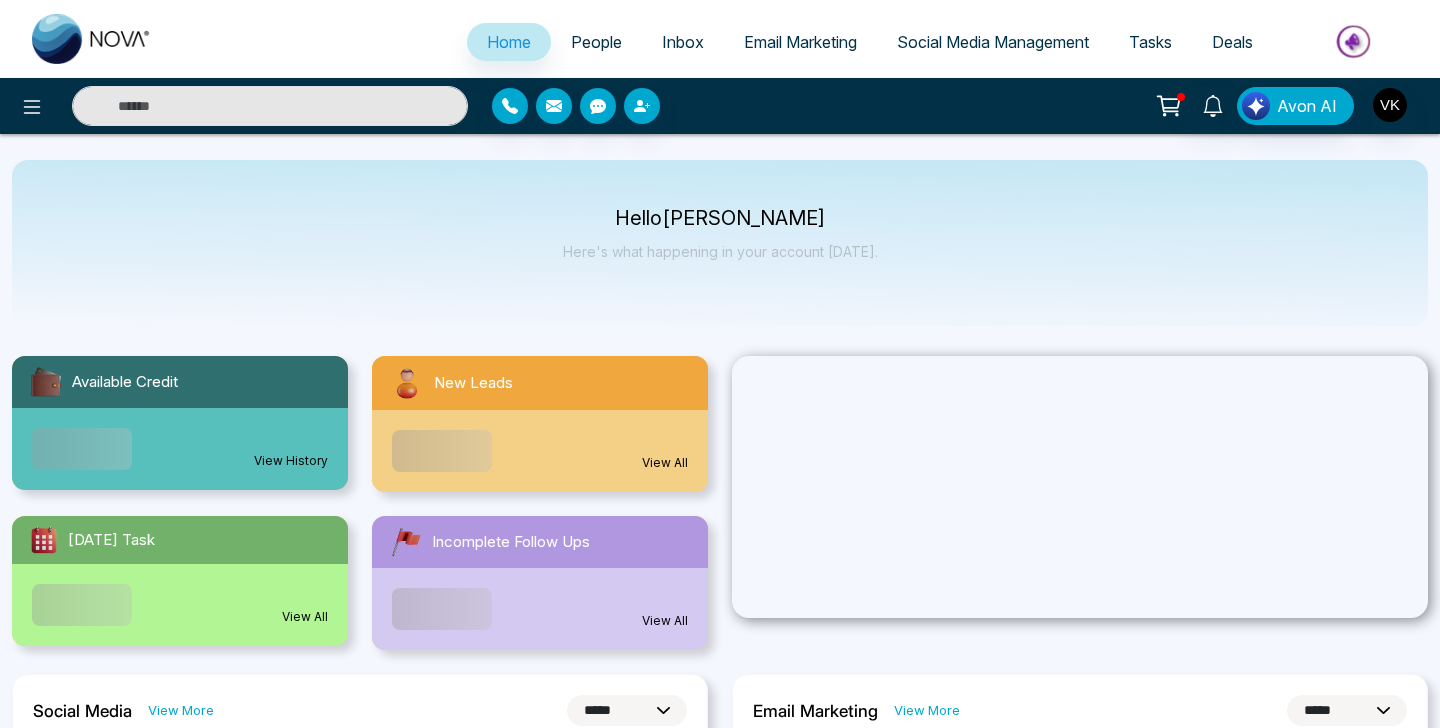 select on "*" 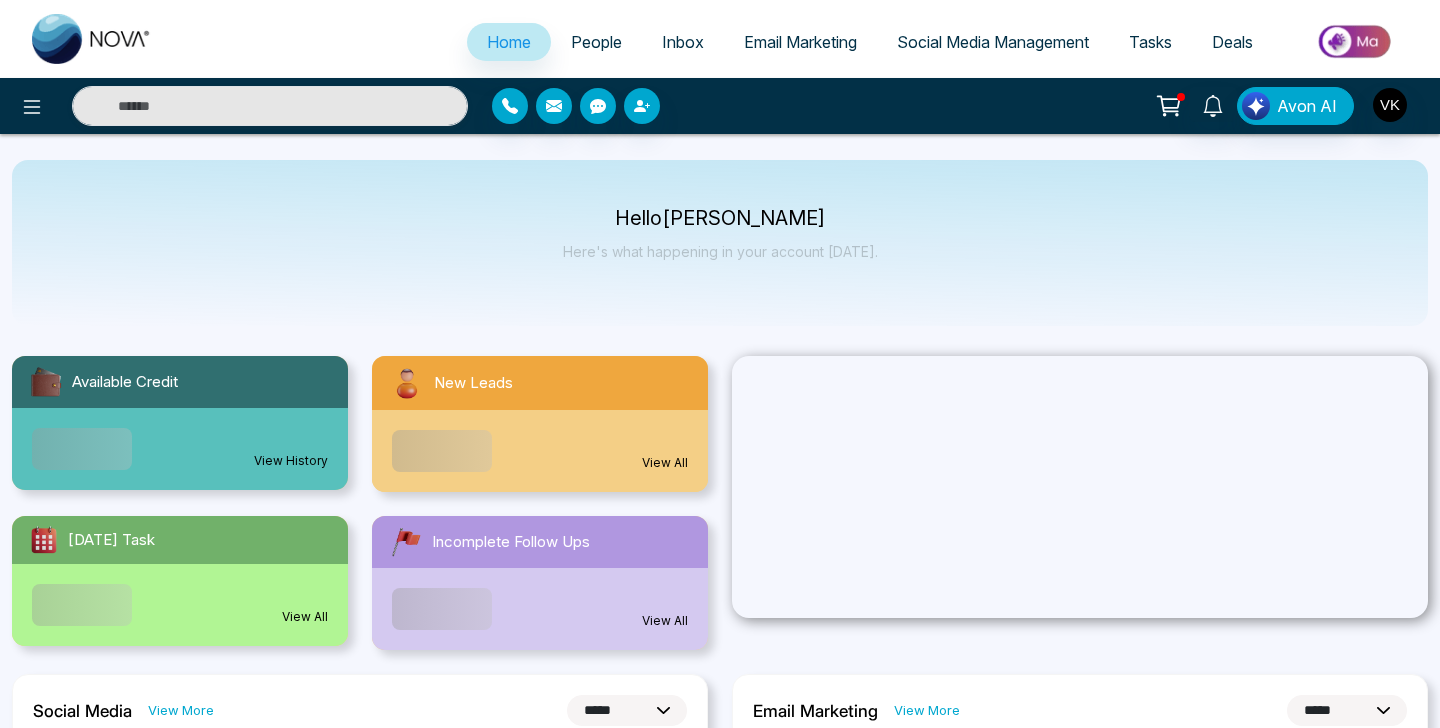scroll, scrollTop: 0, scrollLeft: 0, axis: both 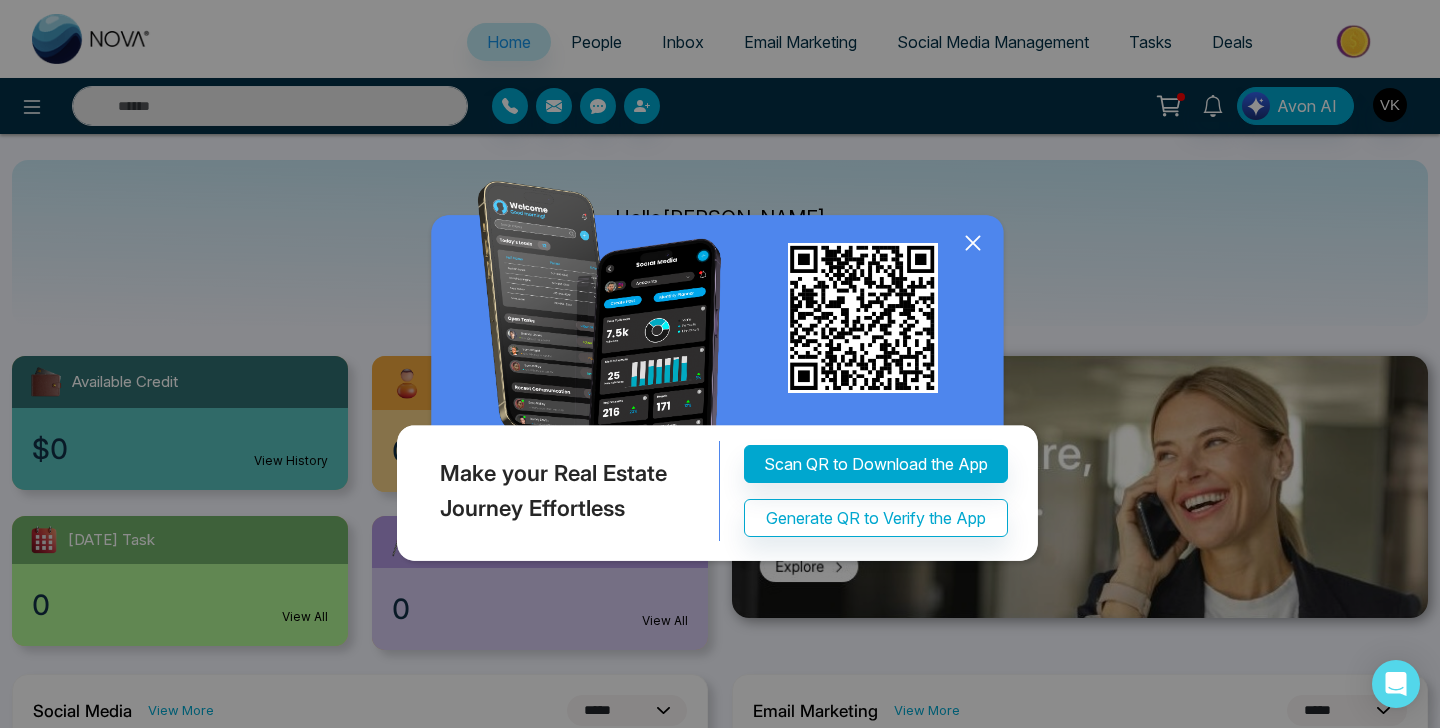 click at bounding box center [720, 375] 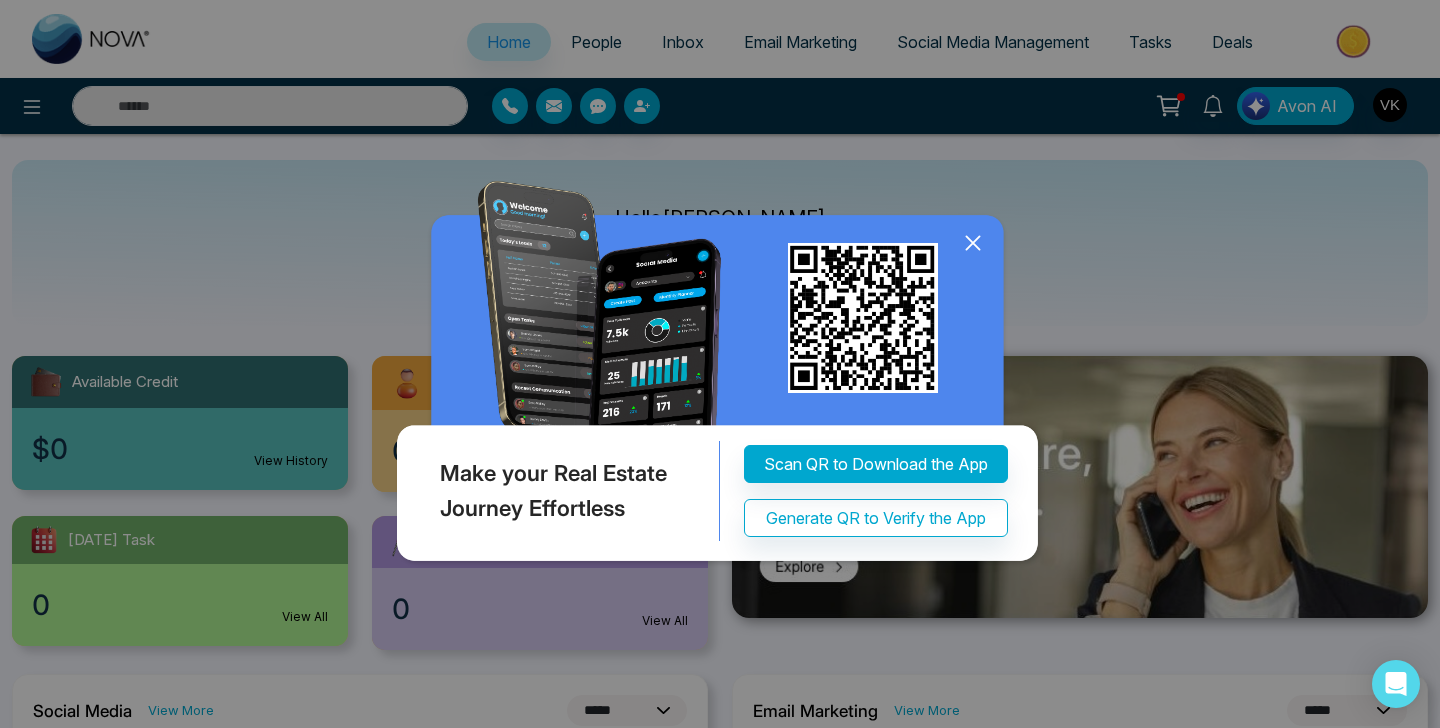 click 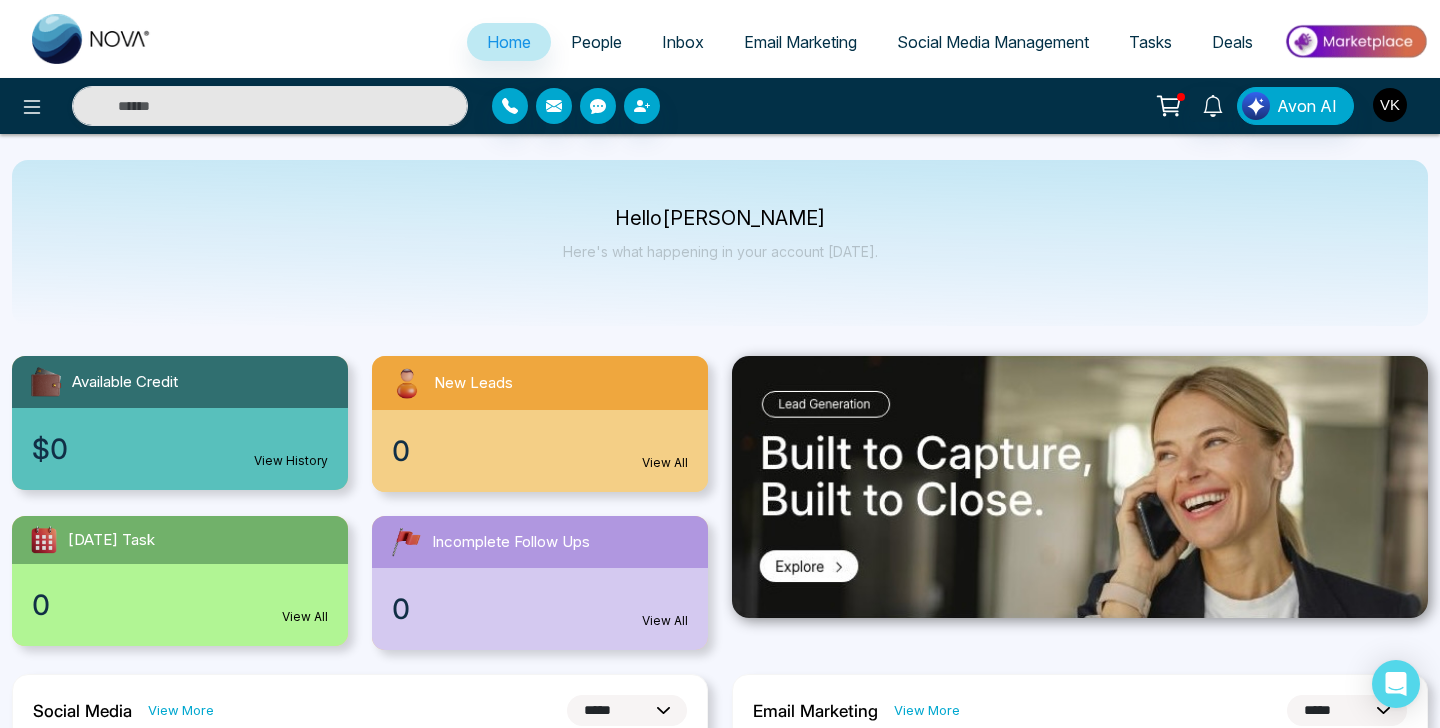 click at bounding box center [1390, 105] 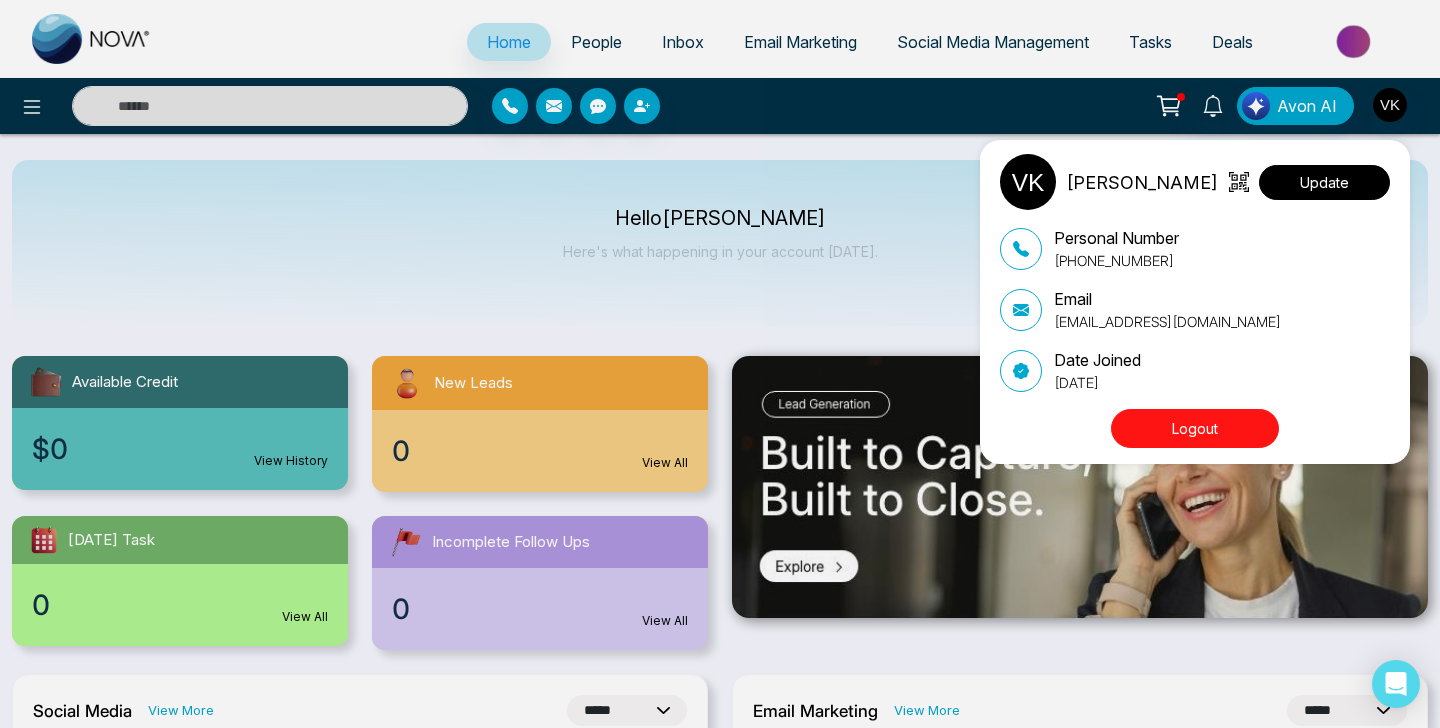 click on "Update" at bounding box center (1324, 182) 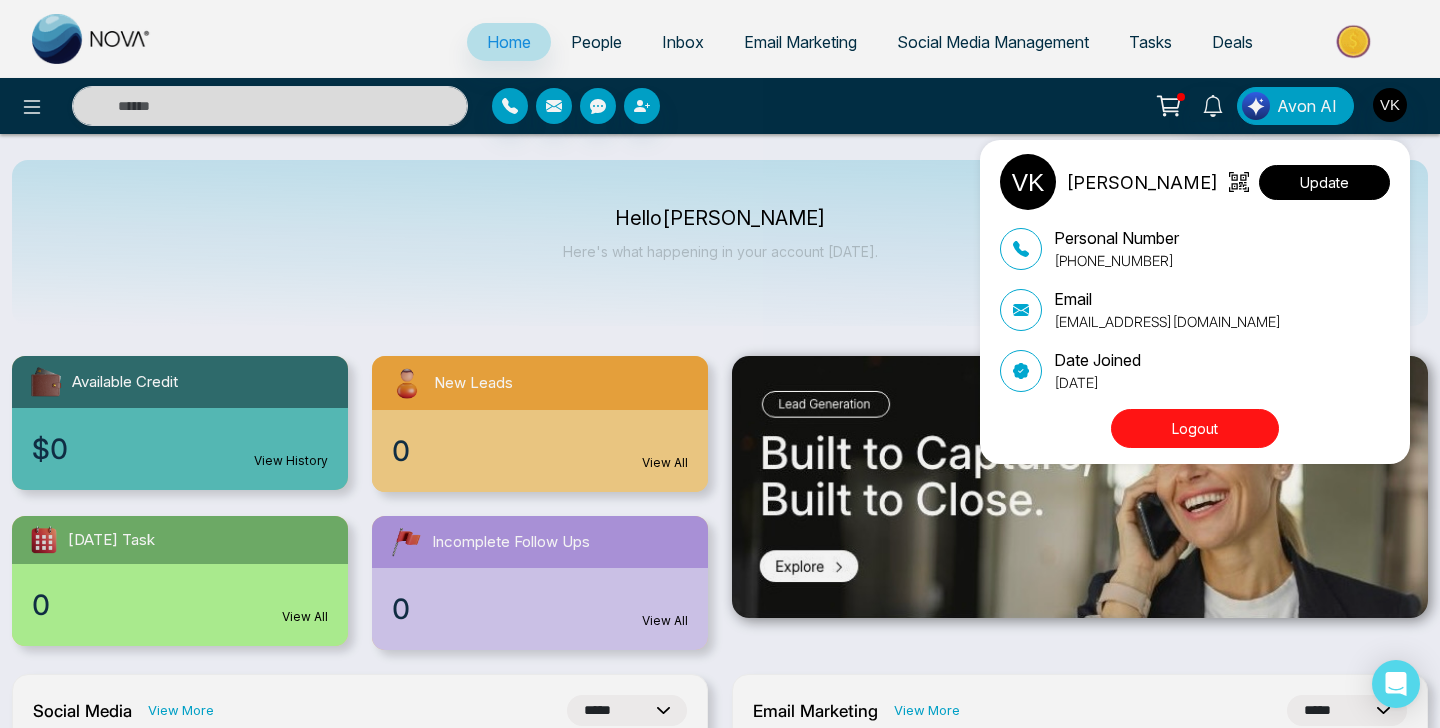 select 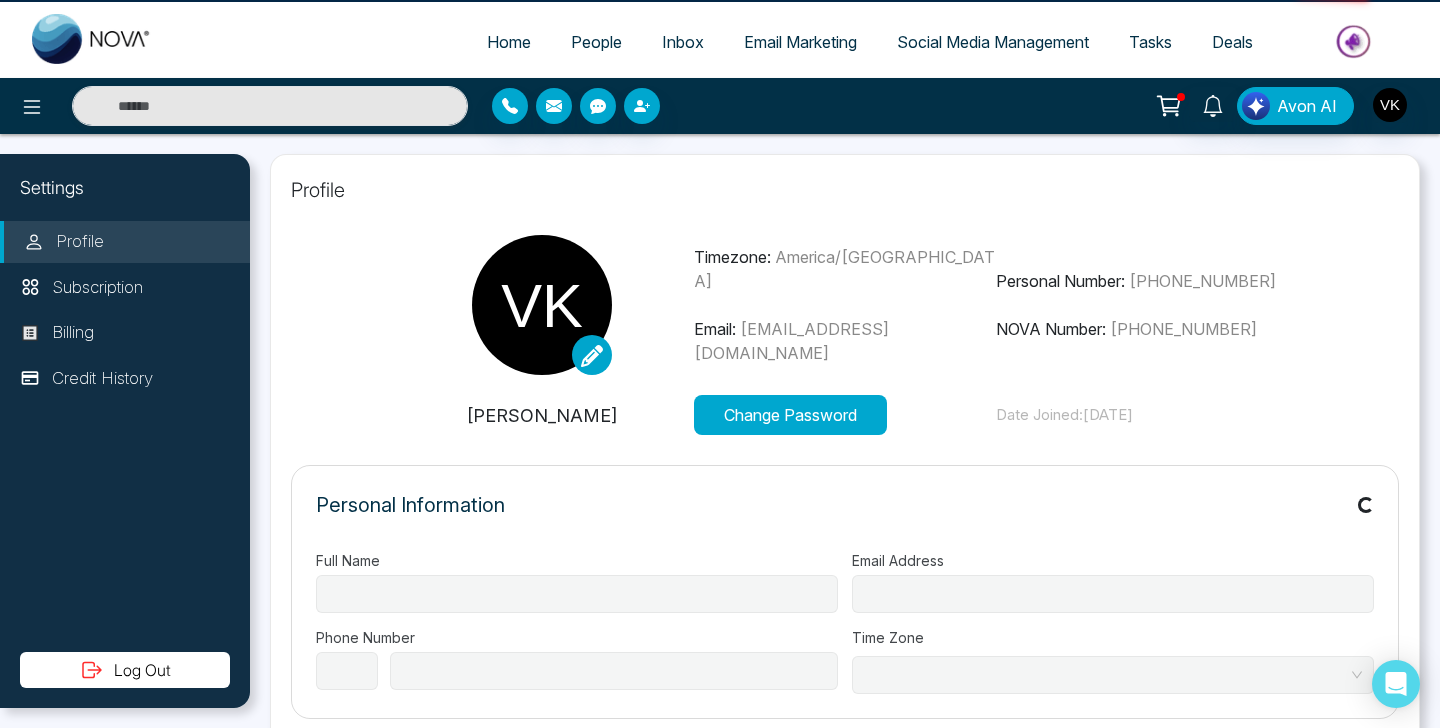 type on "**********" 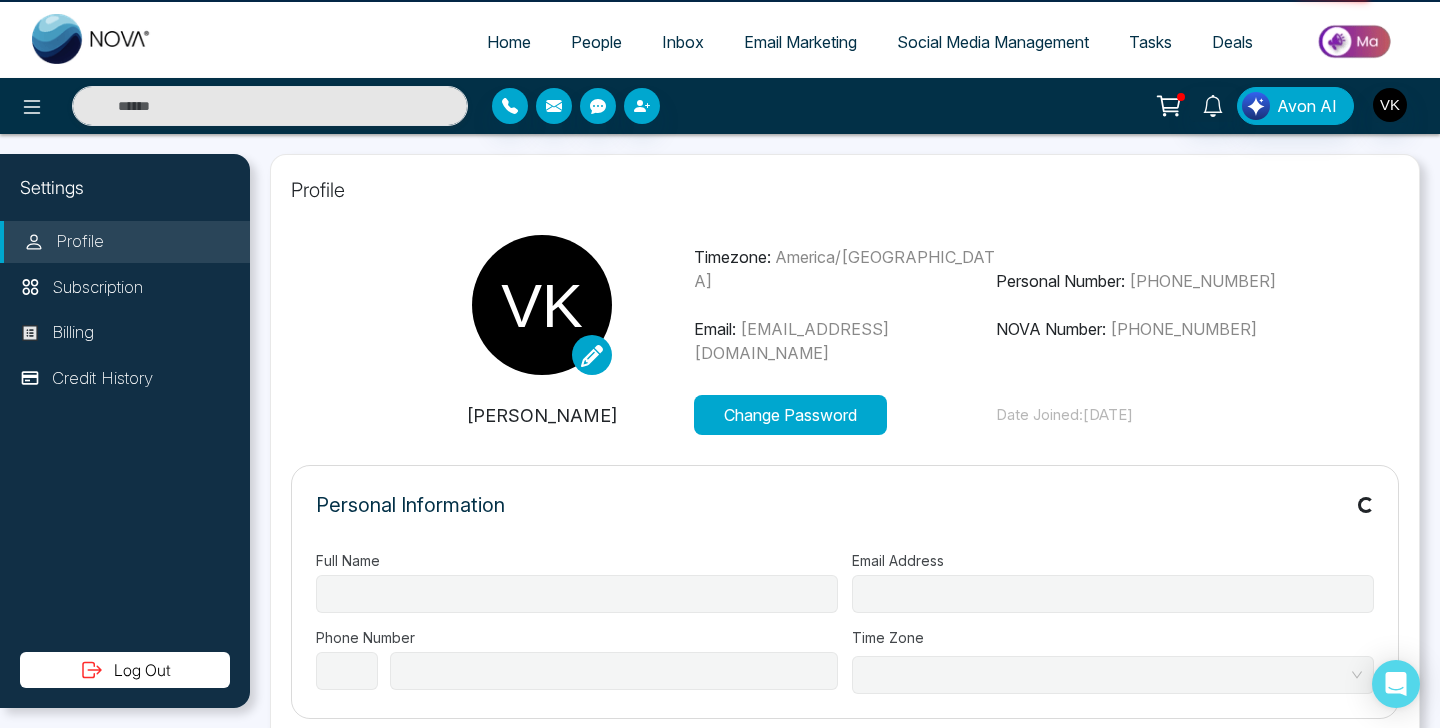 type on "**********" 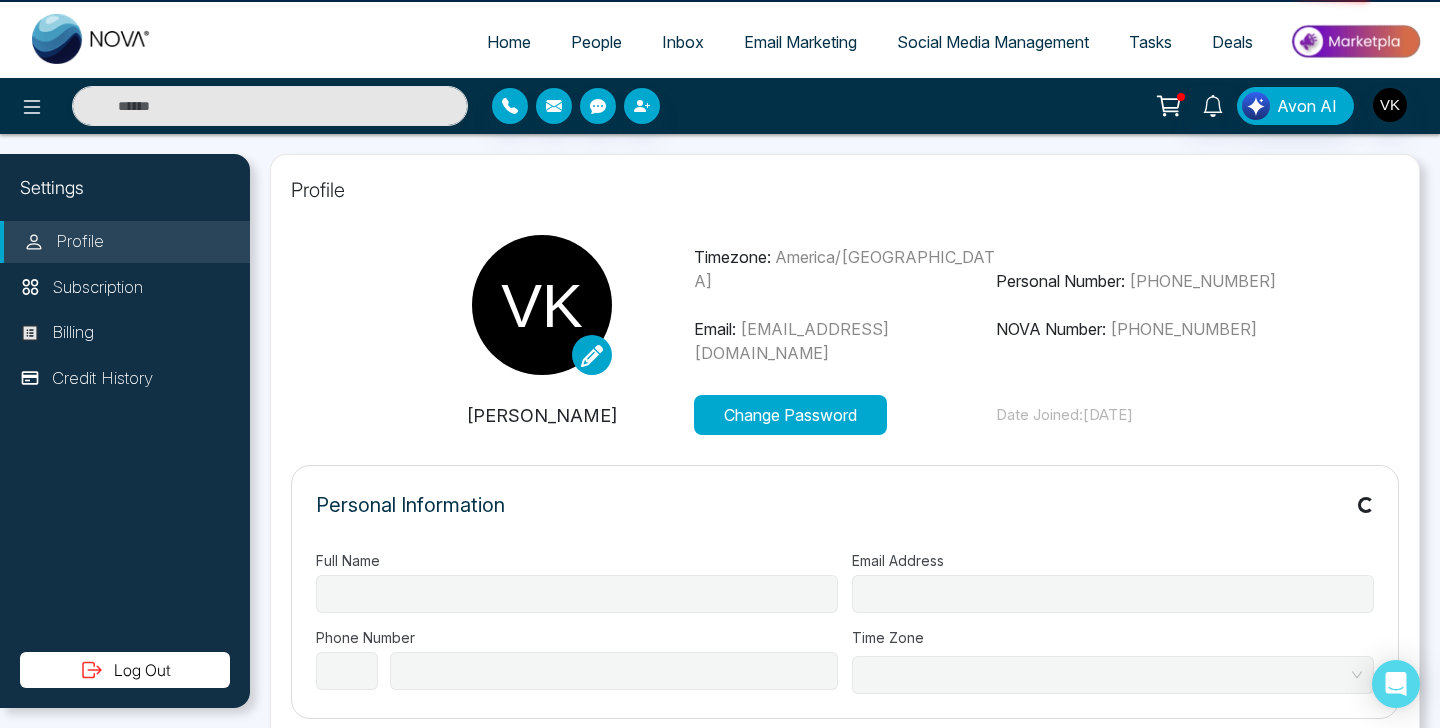 select on "***" 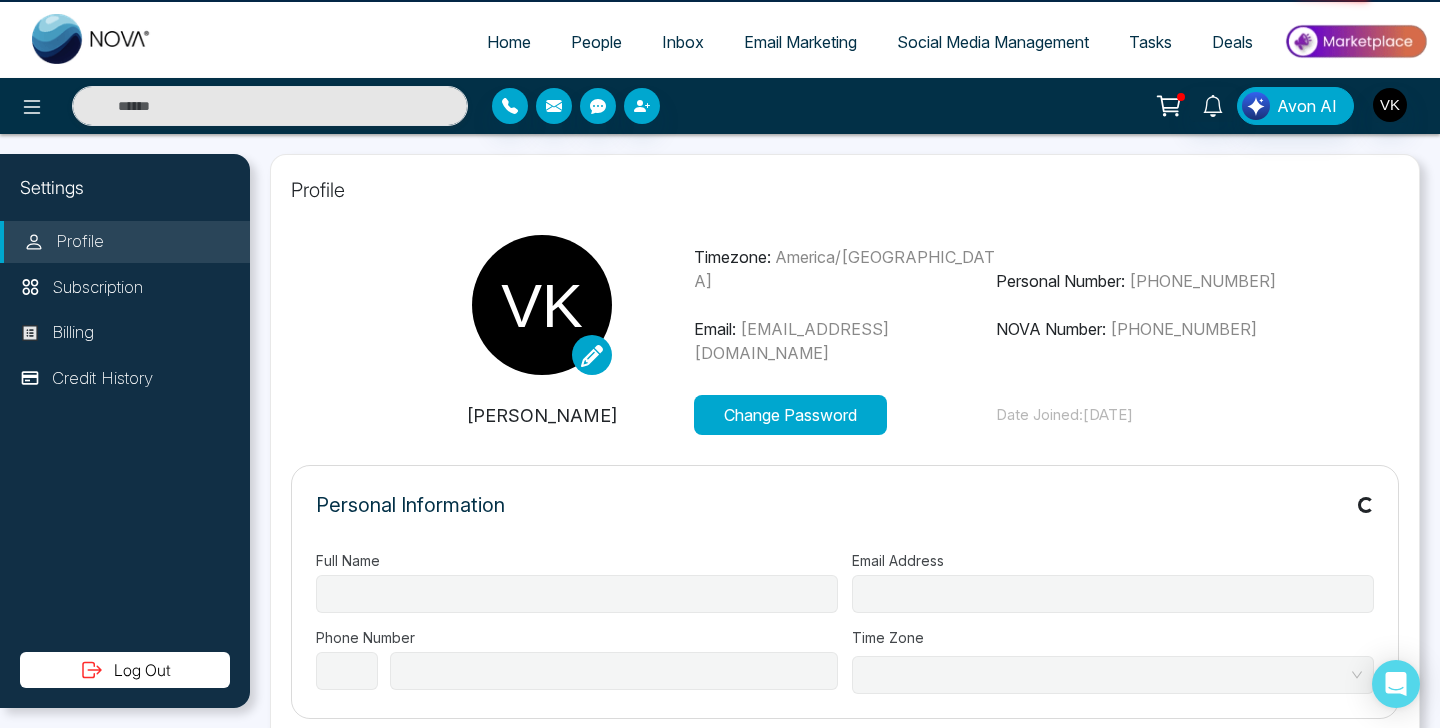 type on "**********" 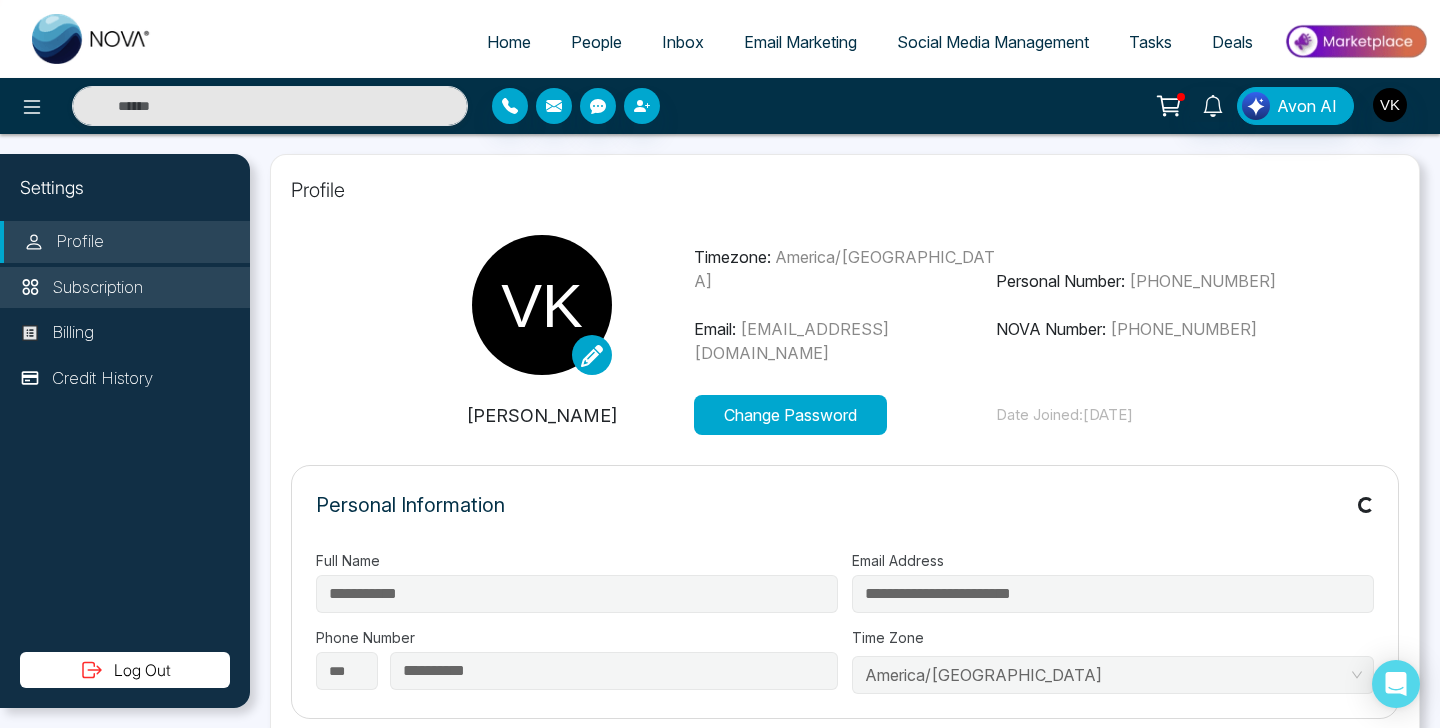click on "Subscription" at bounding box center [125, 288] 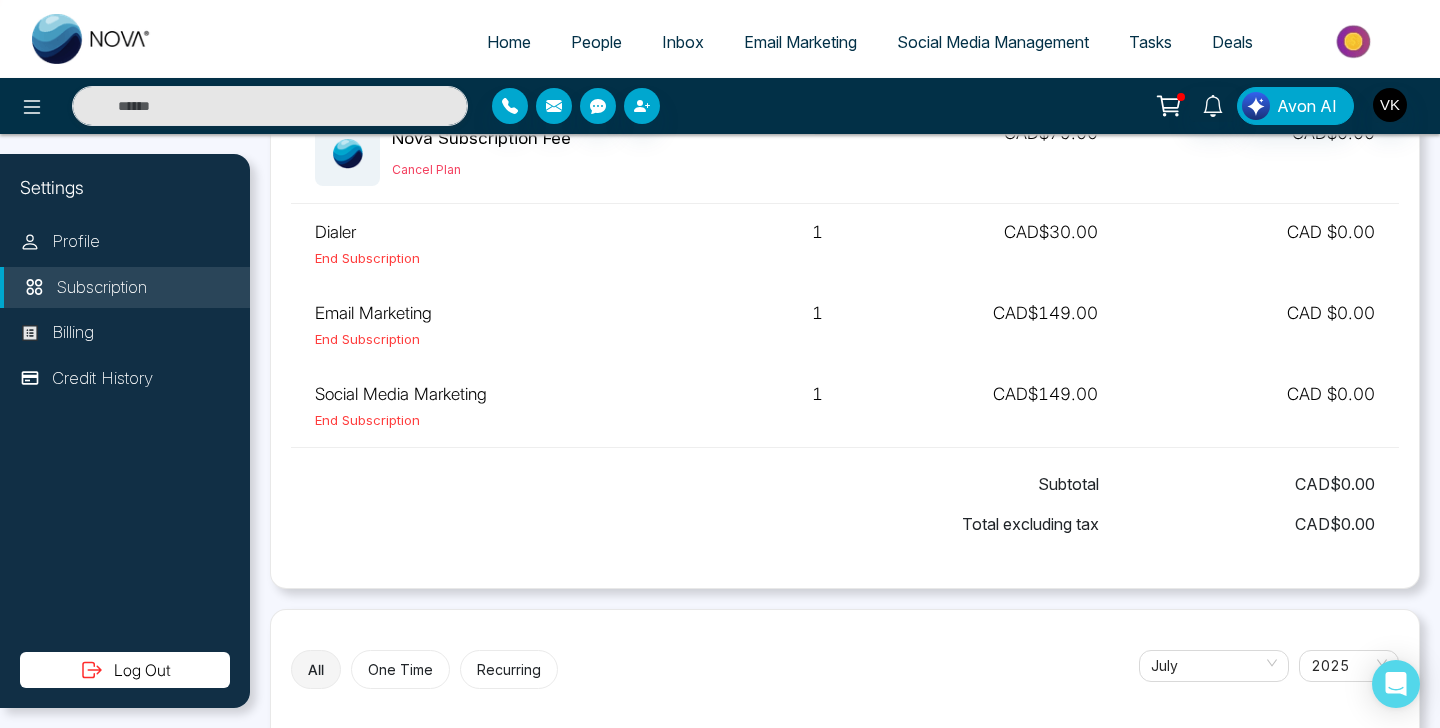 scroll, scrollTop: 238, scrollLeft: 0, axis: vertical 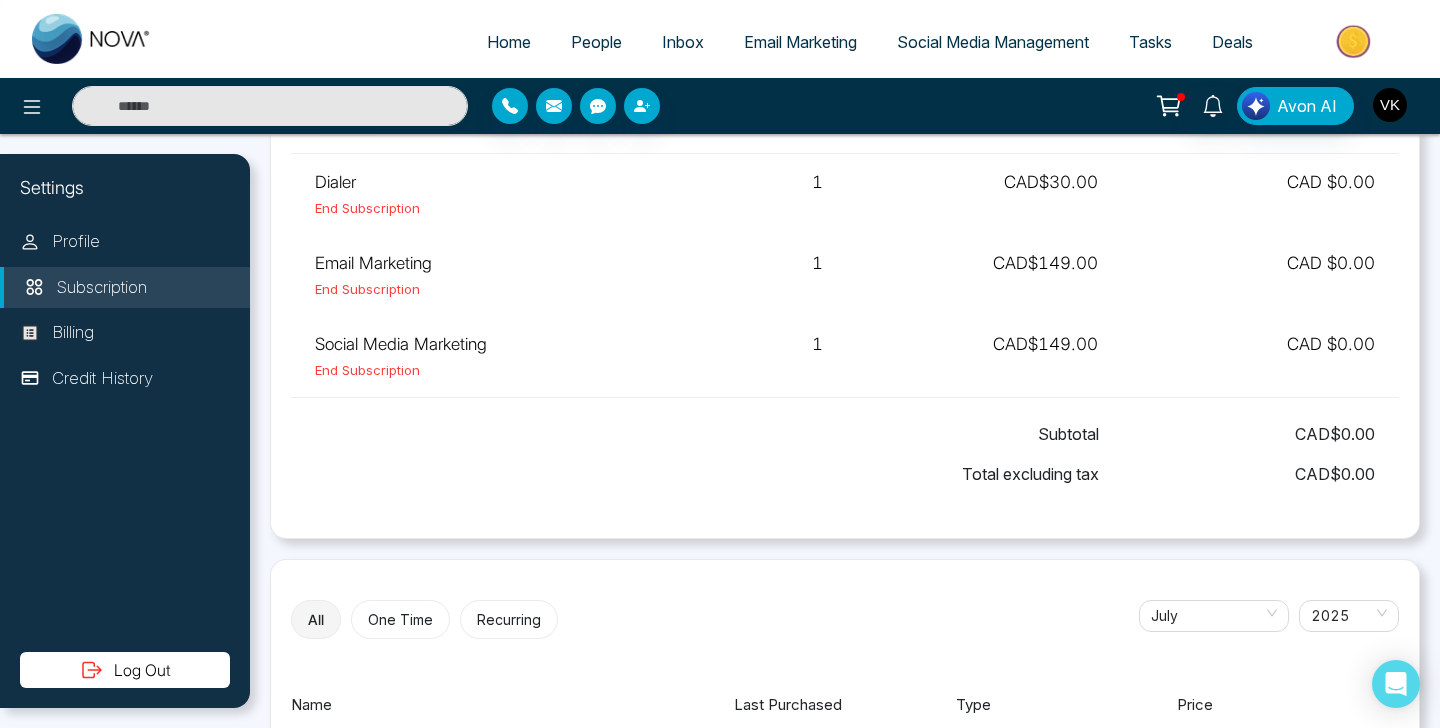 click at bounding box center [1390, 105] 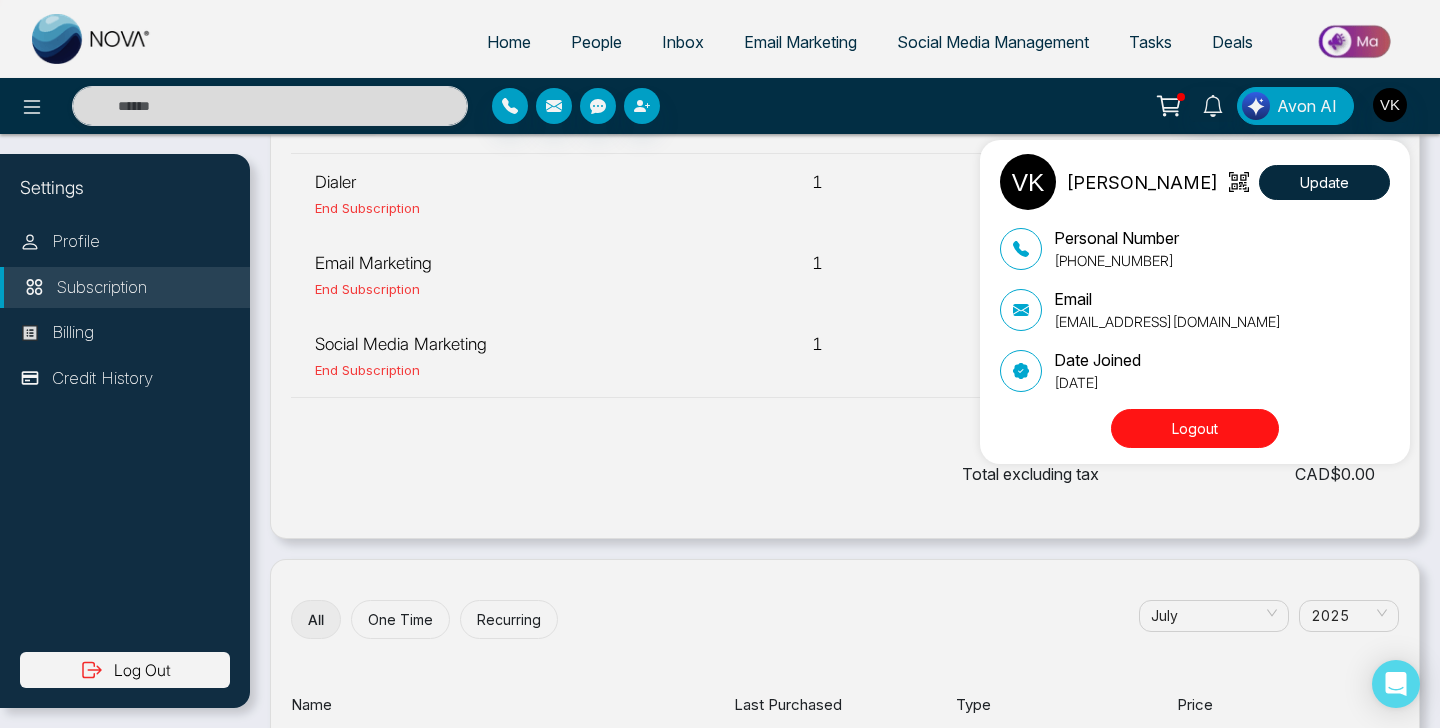 click on "[PERSON_NAME] Update Personal Number [PHONE_NUMBER] Email [EMAIL_ADDRESS][DOMAIN_NAME] Date Joined [DATE] Logout" at bounding box center [720, 364] 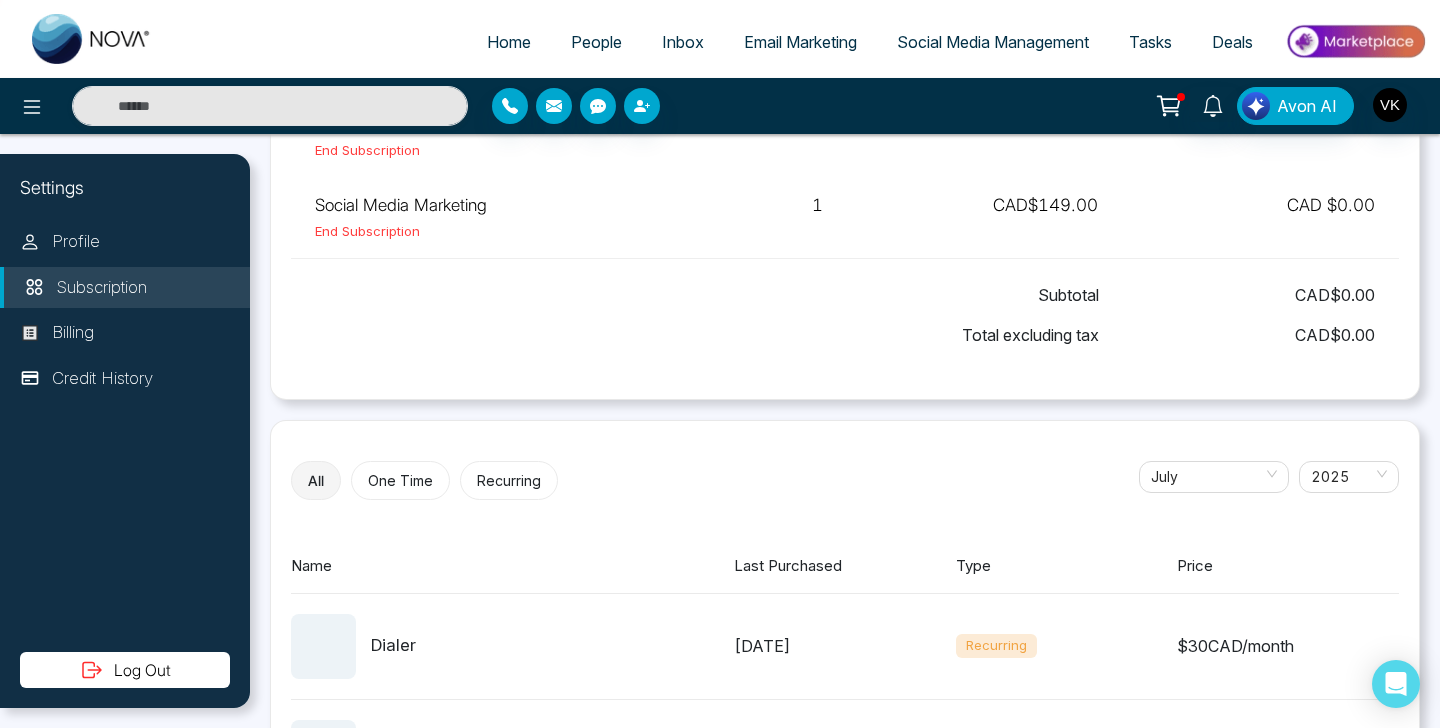 scroll, scrollTop: 453, scrollLeft: 0, axis: vertical 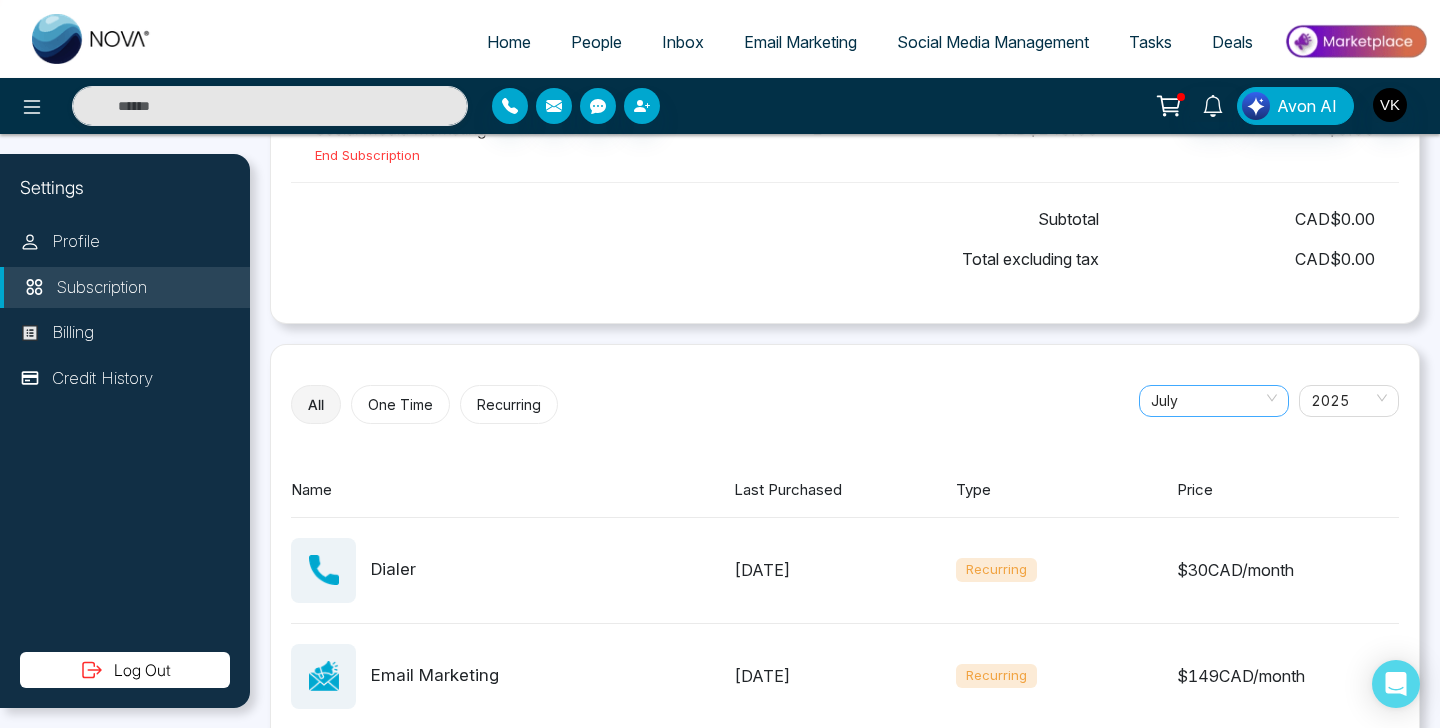 click on "July" at bounding box center (1214, 401) 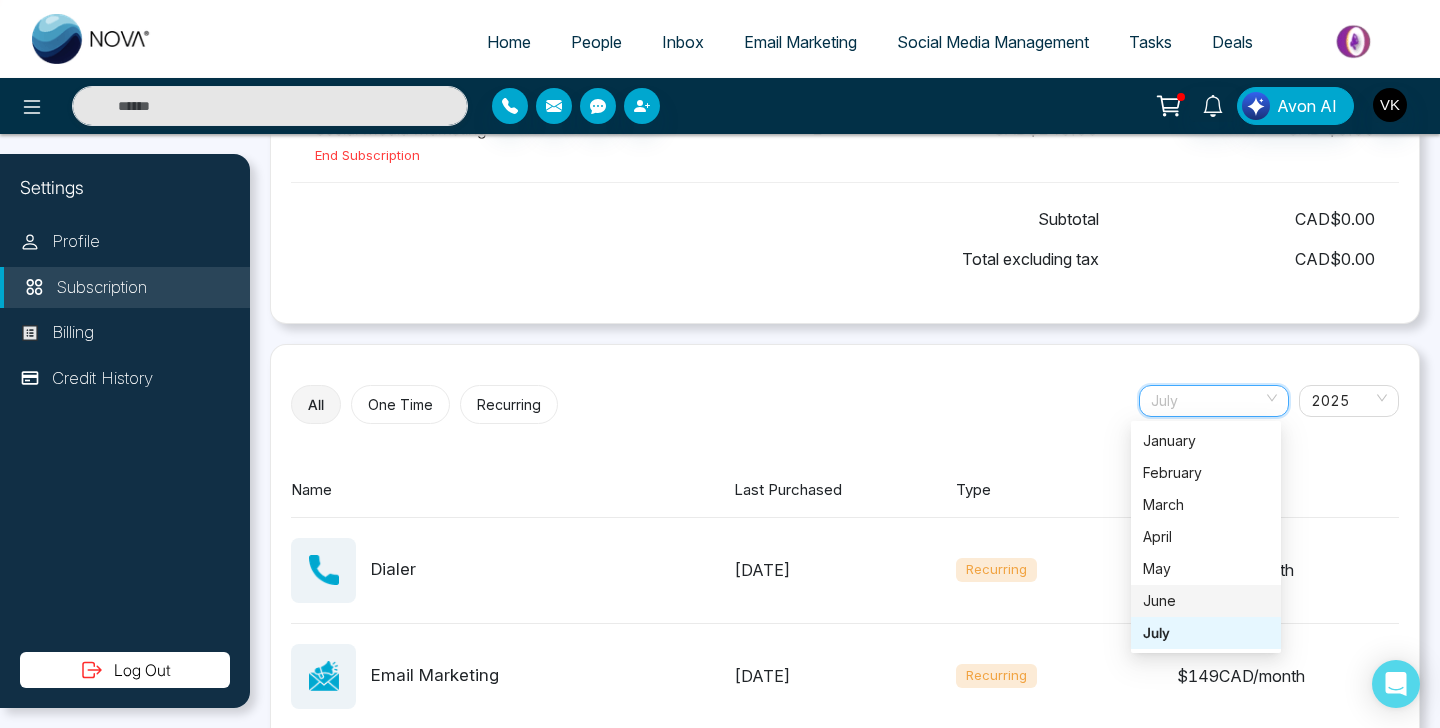 click on "June" at bounding box center (1206, 601) 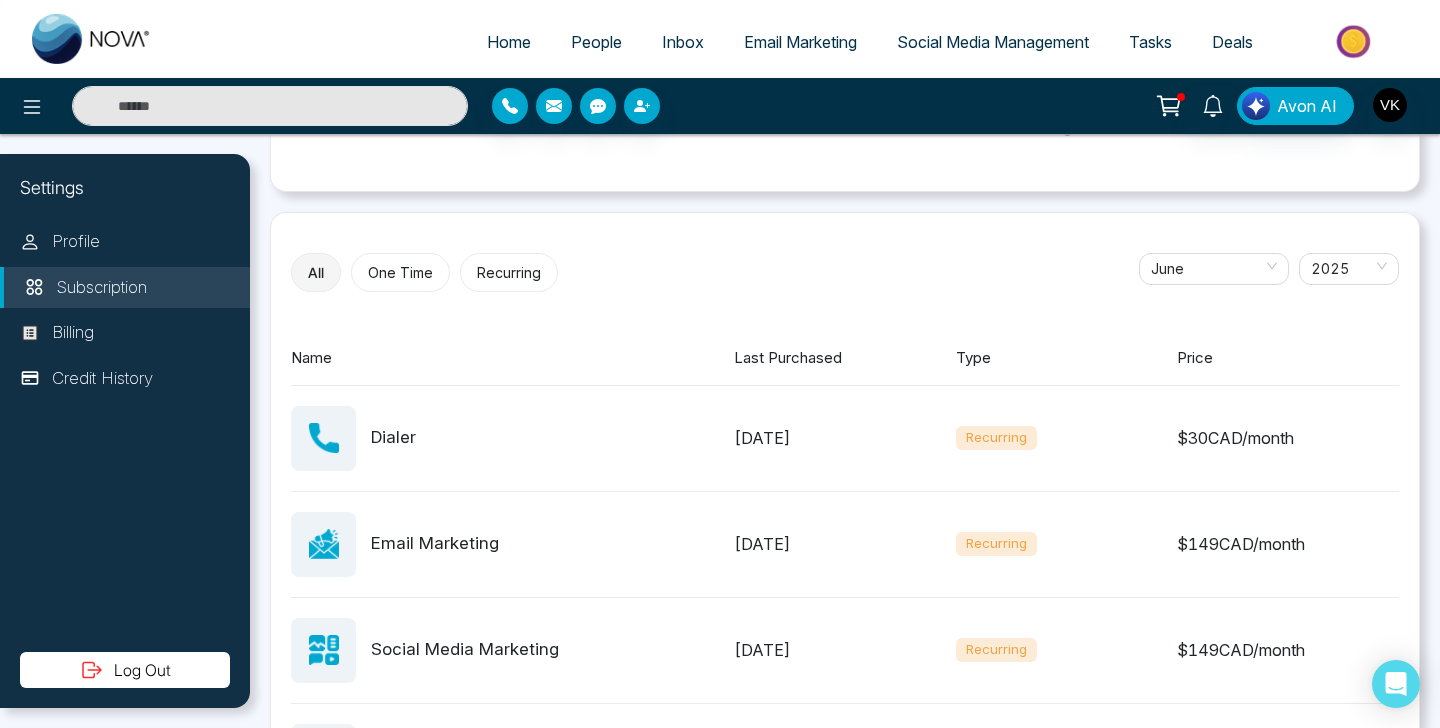 scroll, scrollTop: 572, scrollLeft: 0, axis: vertical 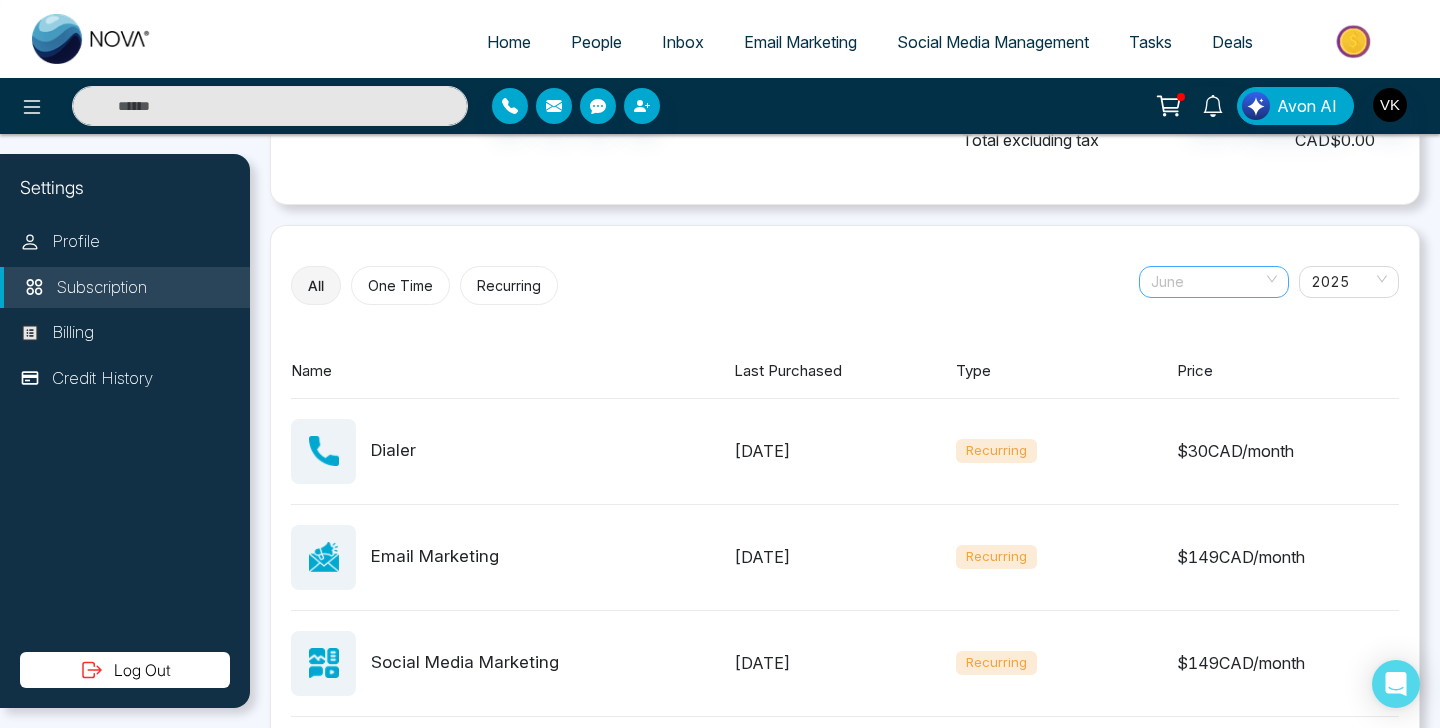 click on "June" at bounding box center (1214, 282) 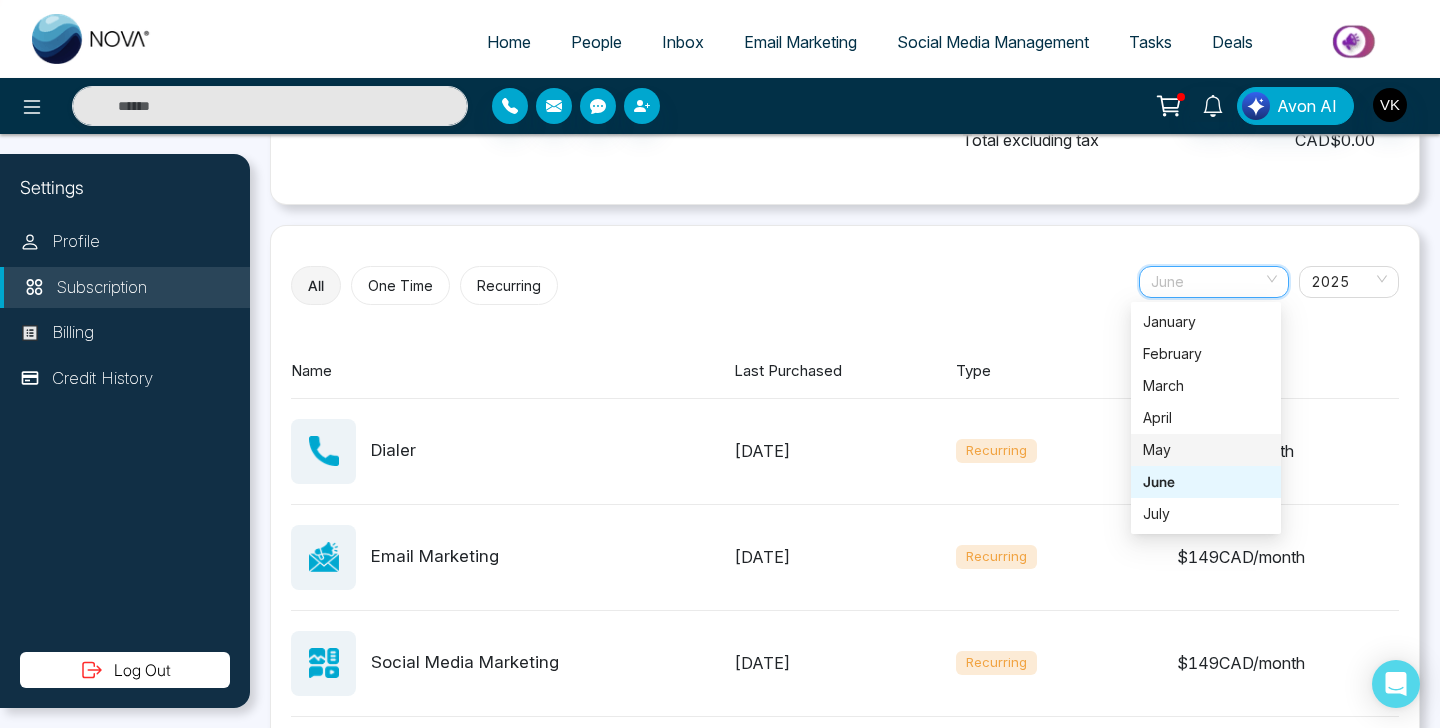 click on "May" at bounding box center (1206, 450) 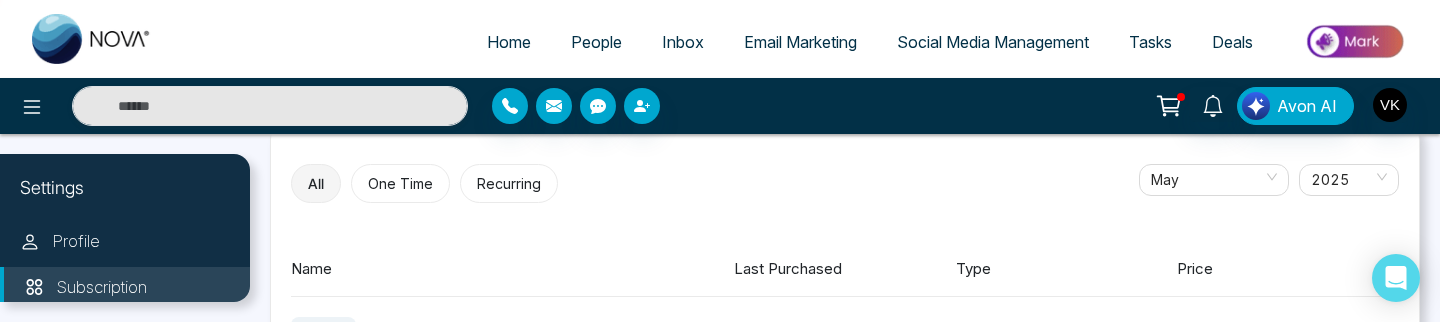 scroll, scrollTop: 681, scrollLeft: 0, axis: vertical 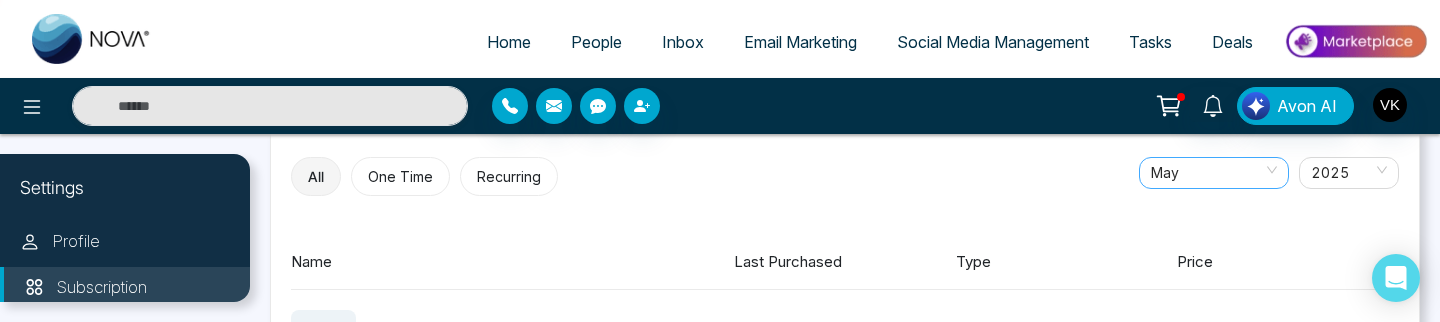 click on "May" at bounding box center (1214, 173) 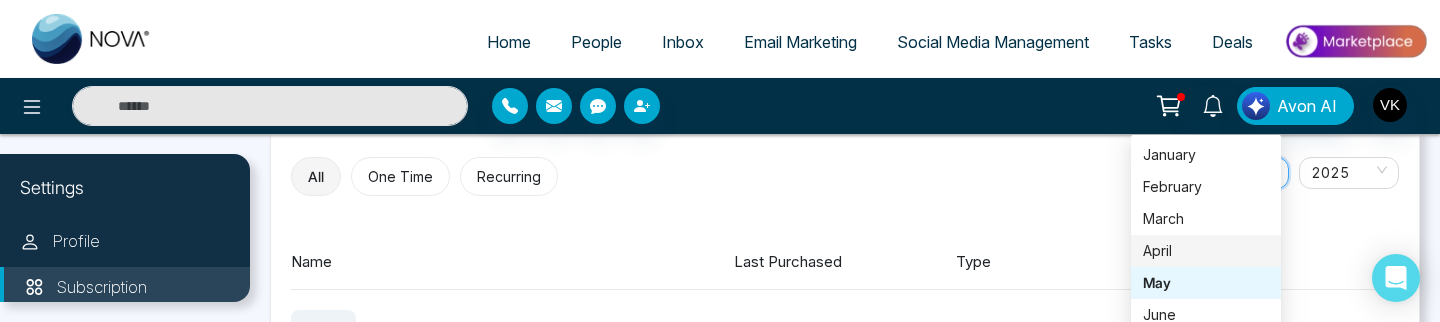 click on "April" at bounding box center [1206, 251] 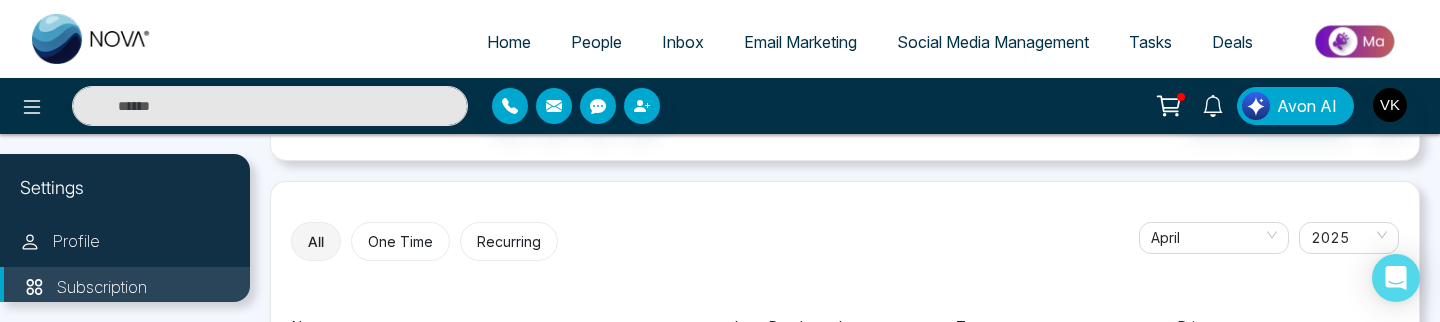 scroll, scrollTop: 635, scrollLeft: 0, axis: vertical 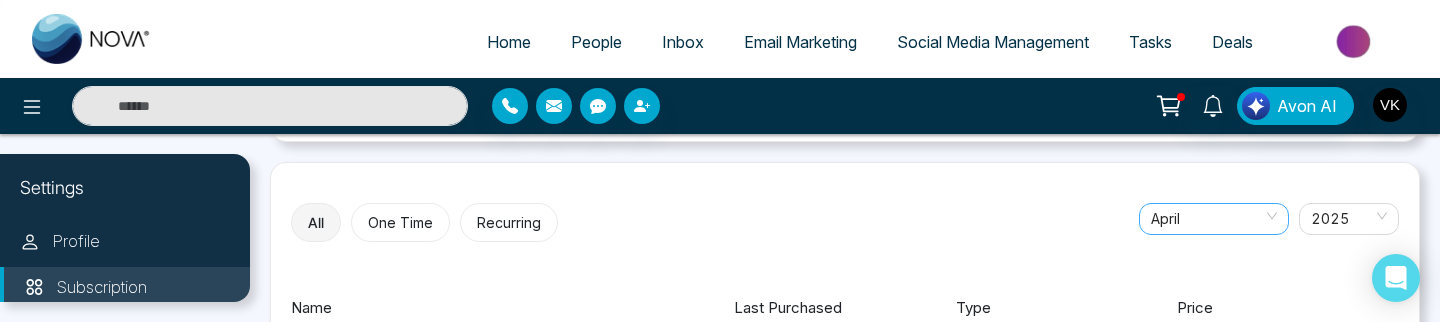 click on "April" at bounding box center [1214, 219] 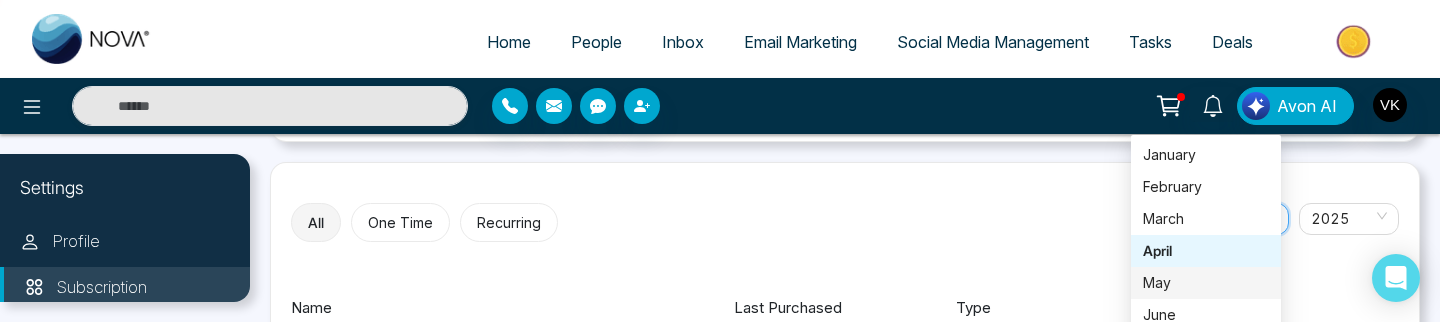 click on "May" at bounding box center [1206, 283] 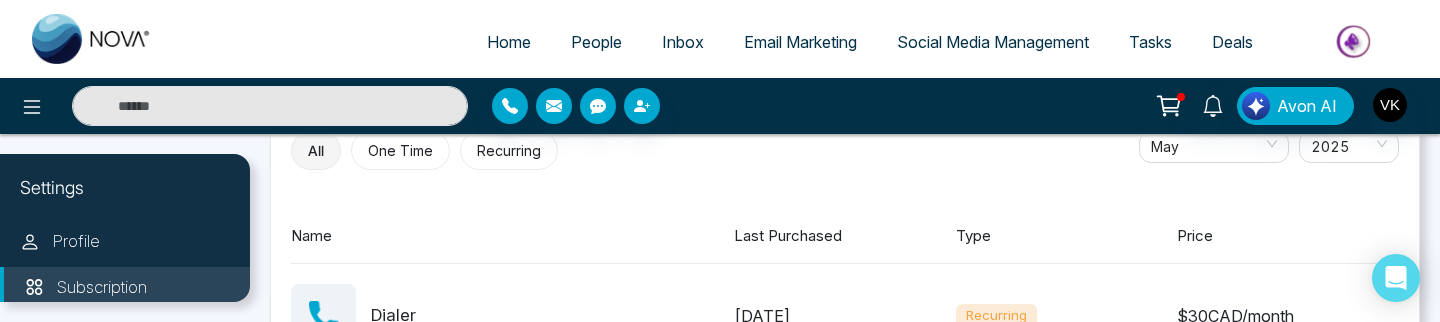 scroll, scrollTop: 687, scrollLeft: 0, axis: vertical 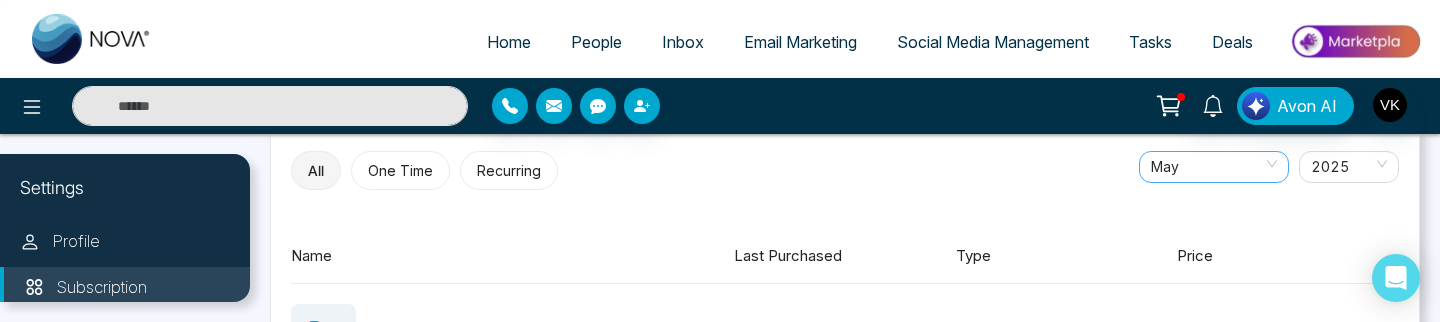 click on "May" at bounding box center (1214, 167) 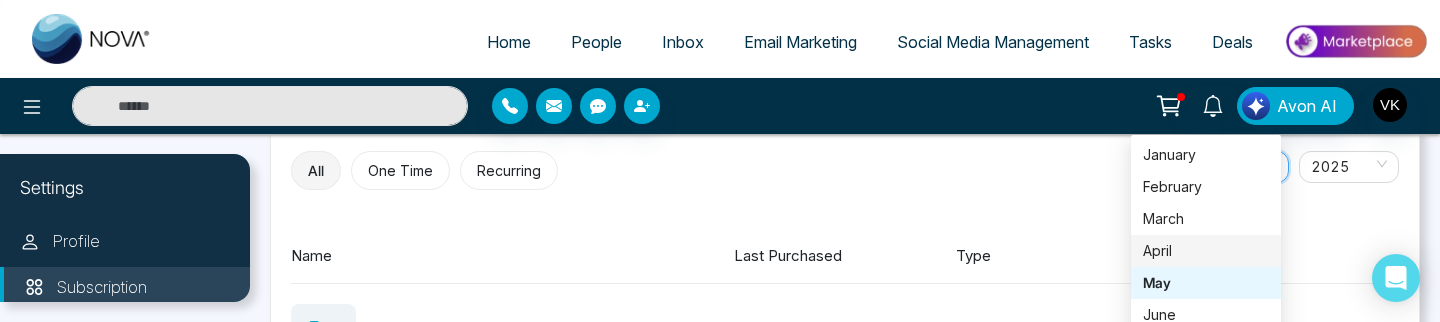 click on "April" at bounding box center [1206, 251] 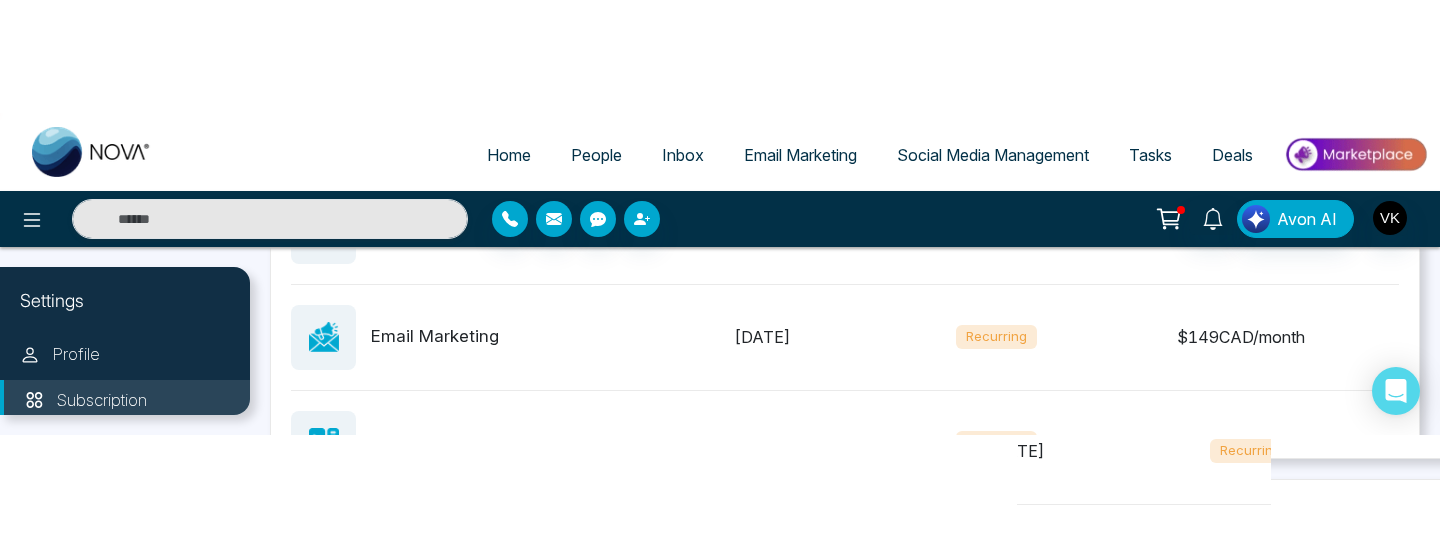 scroll, scrollTop: 883, scrollLeft: 0, axis: vertical 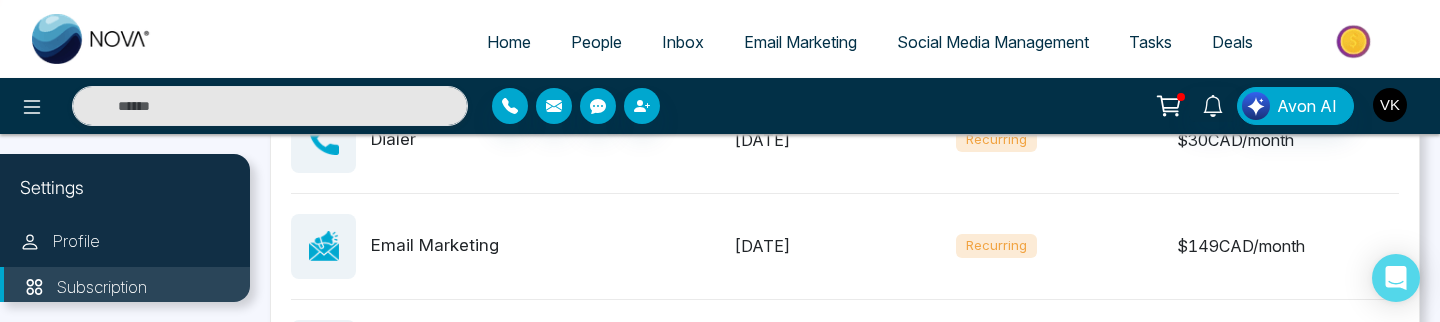click at bounding box center [1390, 105] 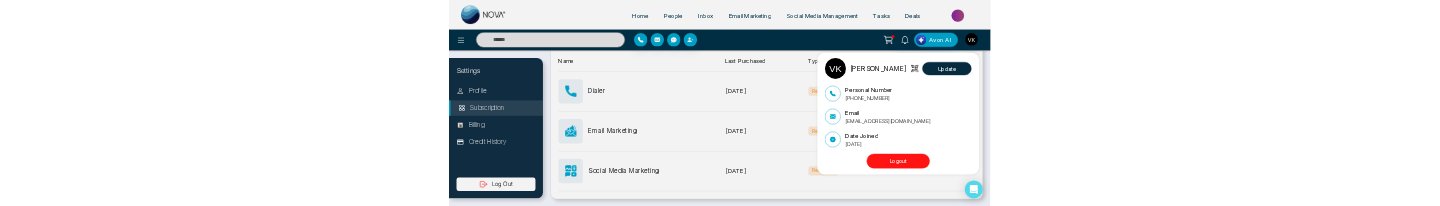 scroll, scrollTop: 778, scrollLeft: 0, axis: vertical 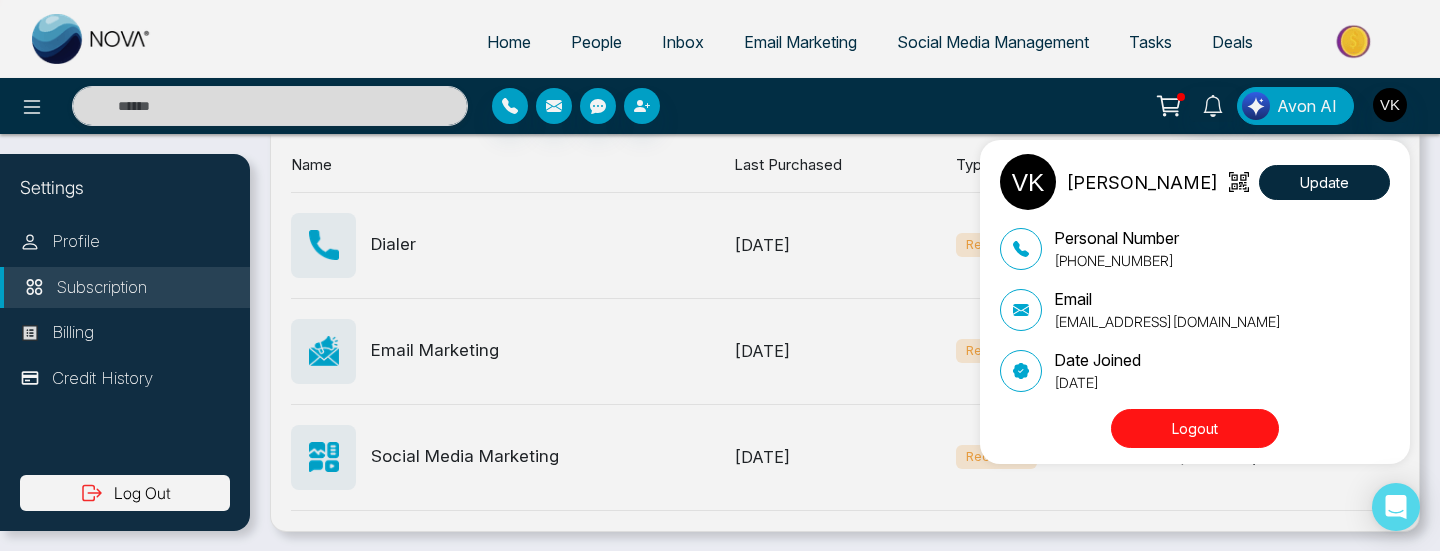 click on "[EMAIL_ADDRESS][DOMAIN_NAME]" at bounding box center (1167, 321) 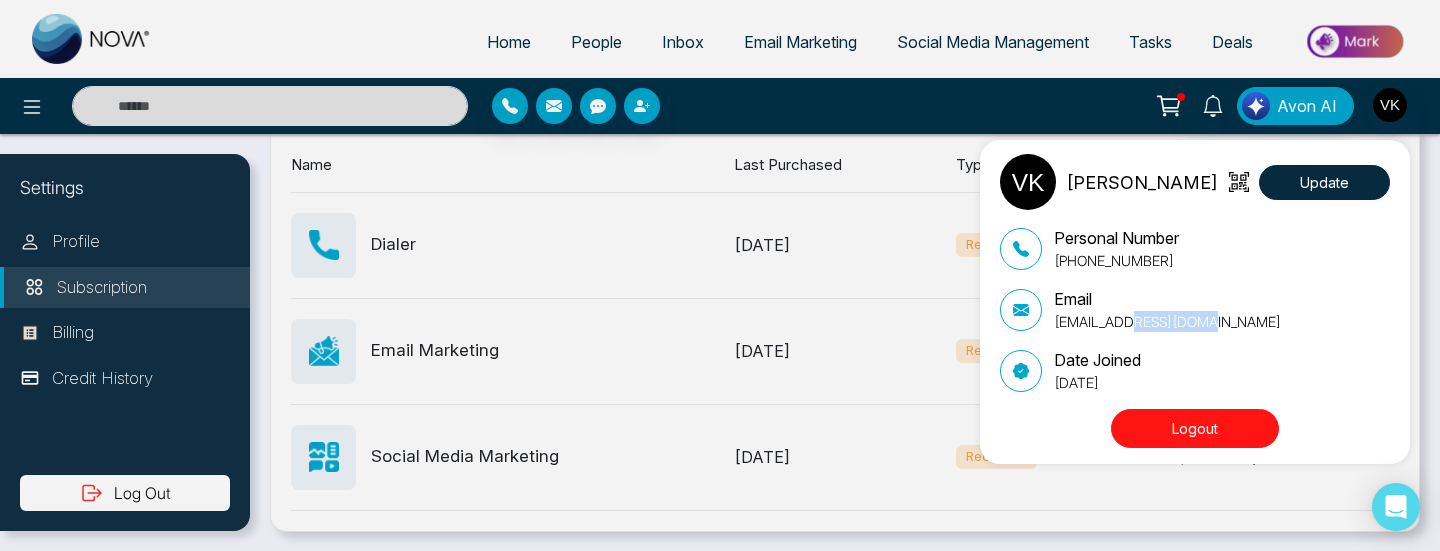 click on "[EMAIL_ADDRESS][DOMAIN_NAME]" at bounding box center (1167, 321) 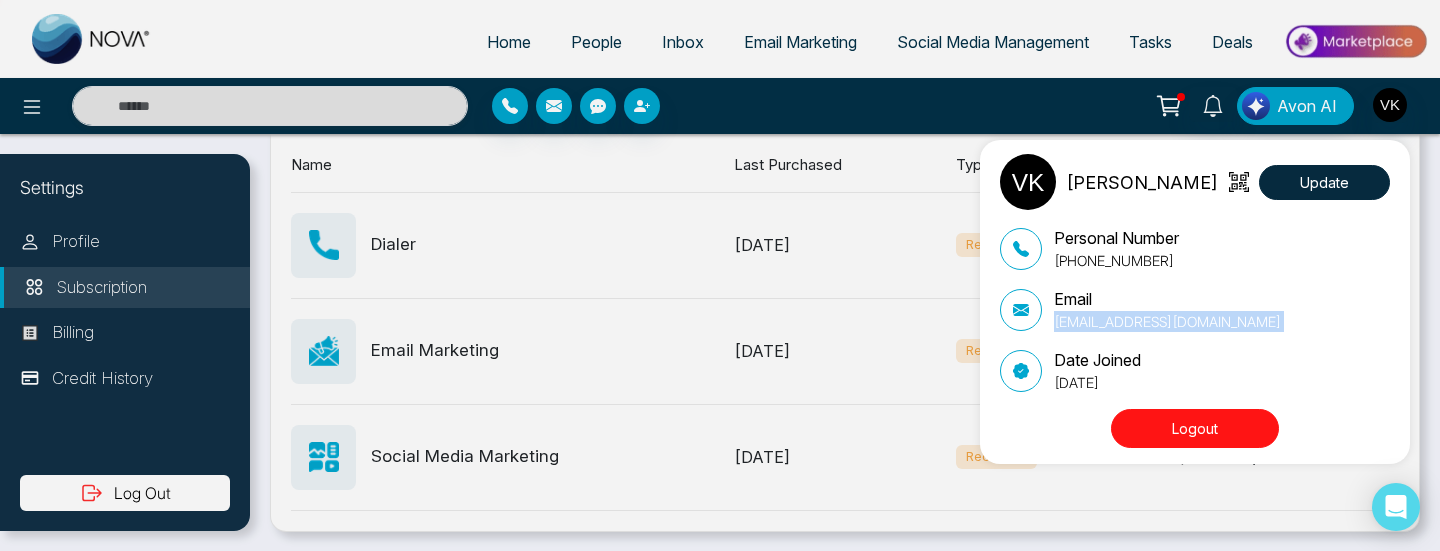 click on "[EMAIL_ADDRESS][DOMAIN_NAME]" at bounding box center (1167, 321) 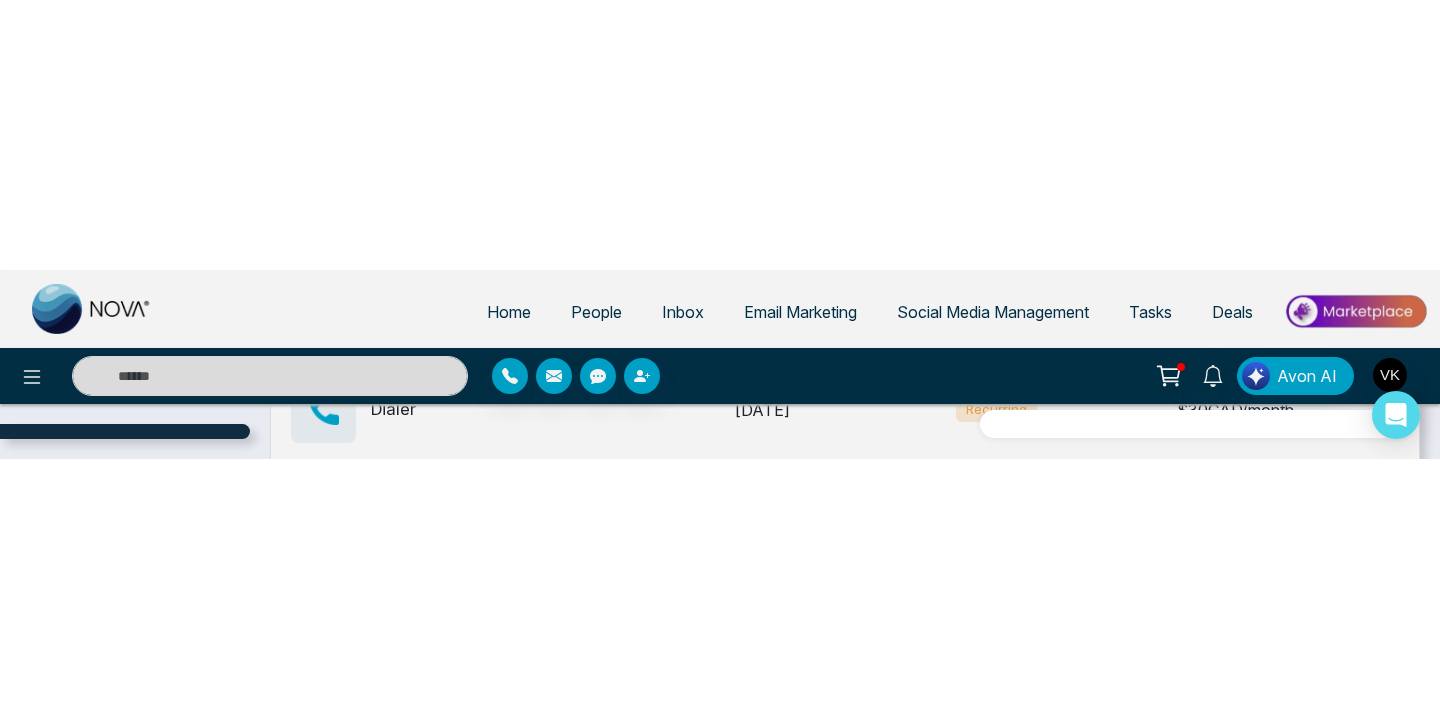 scroll, scrollTop: 601, scrollLeft: 0, axis: vertical 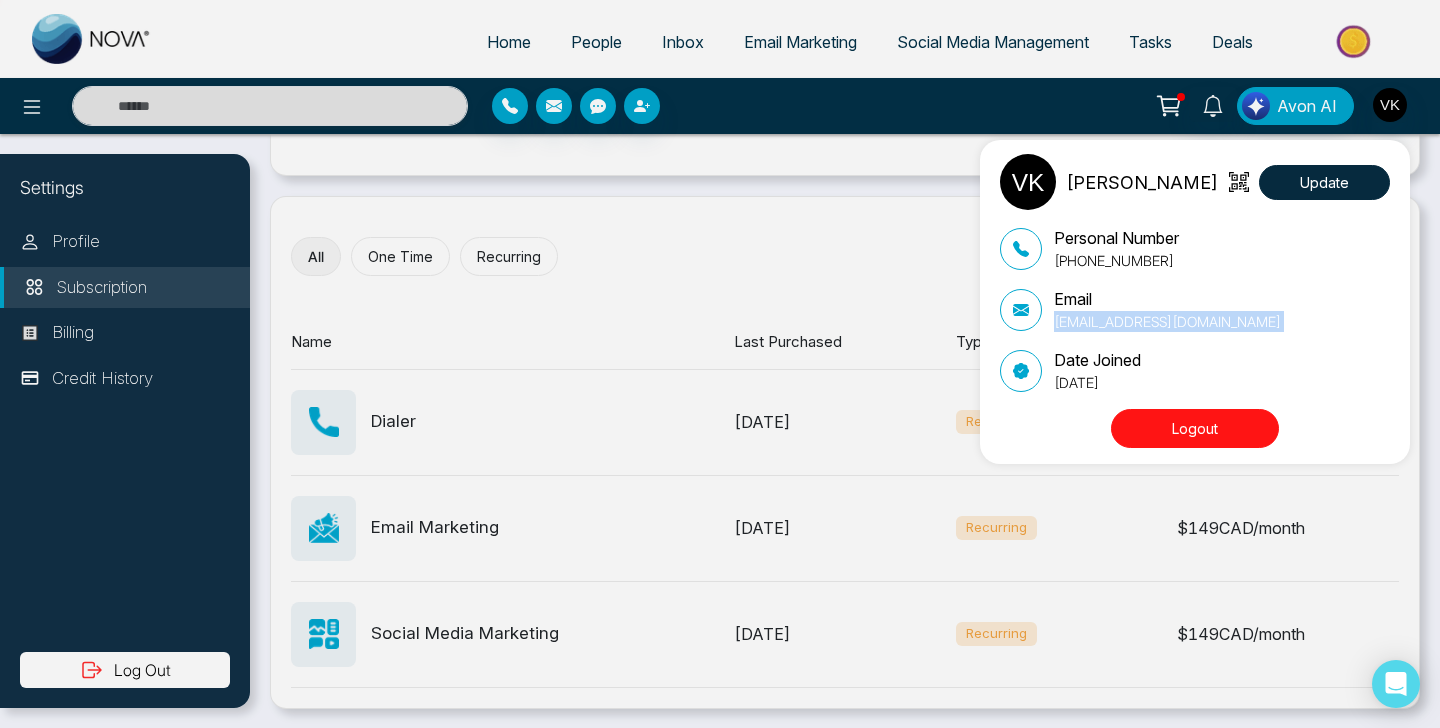 click on "[PERSON_NAME] Update Personal Number [PHONE_NUMBER] Email [EMAIL_ADDRESS][DOMAIN_NAME] Date Joined [DATE] Logout" at bounding box center [720, 364] 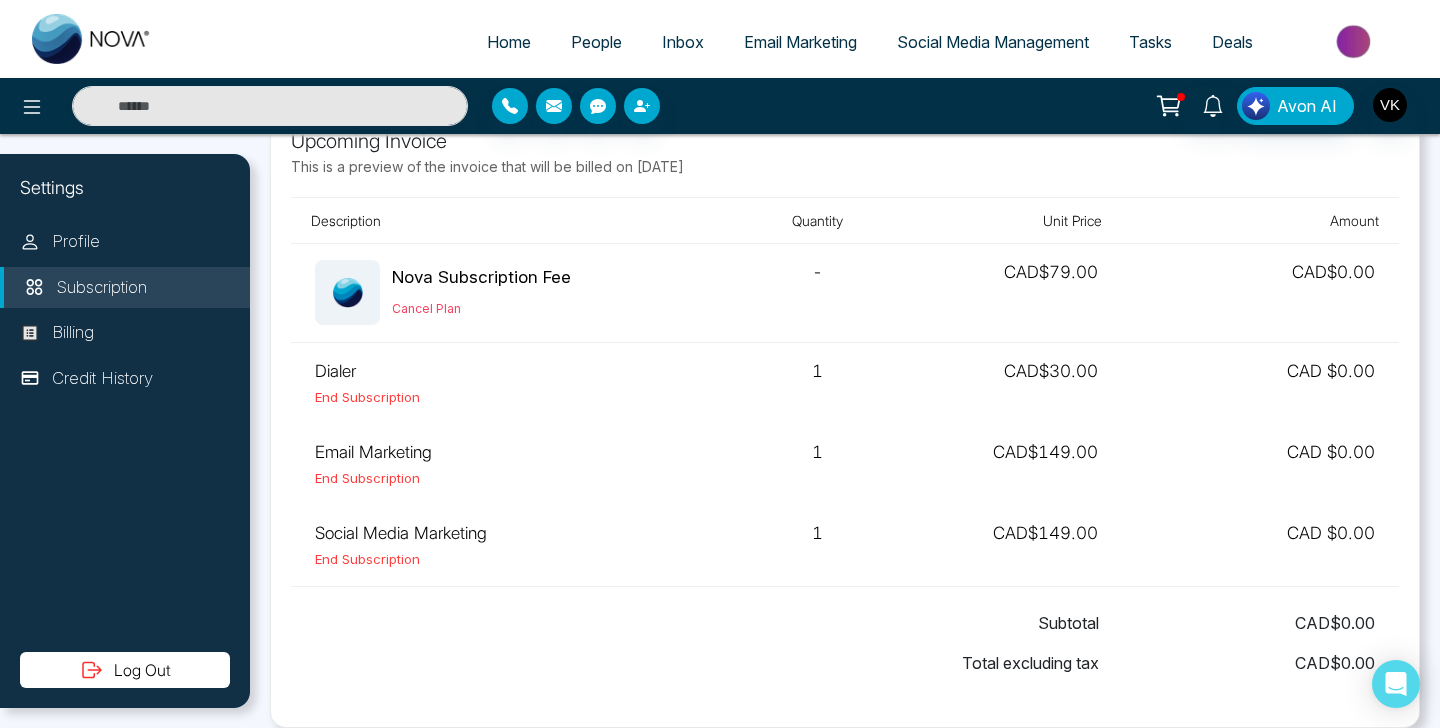 scroll, scrollTop: 23, scrollLeft: 0, axis: vertical 